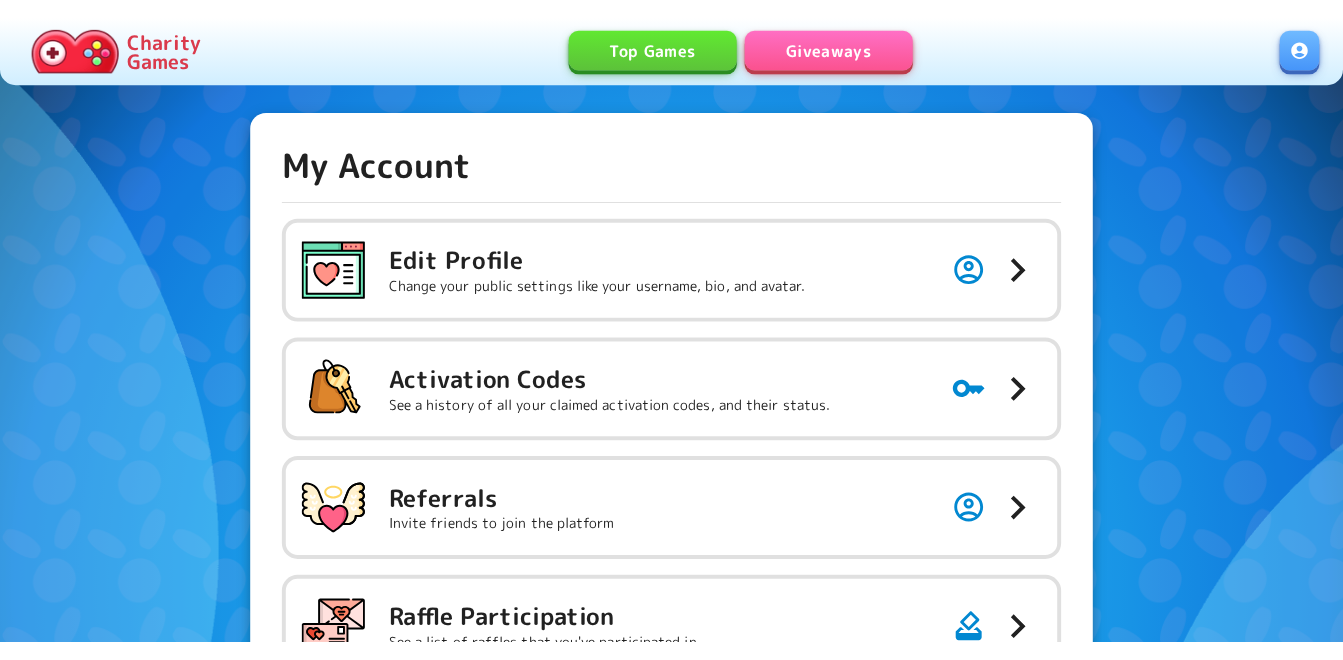 scroll, scrollTop: 0, scrollLeft: 0, axis: both 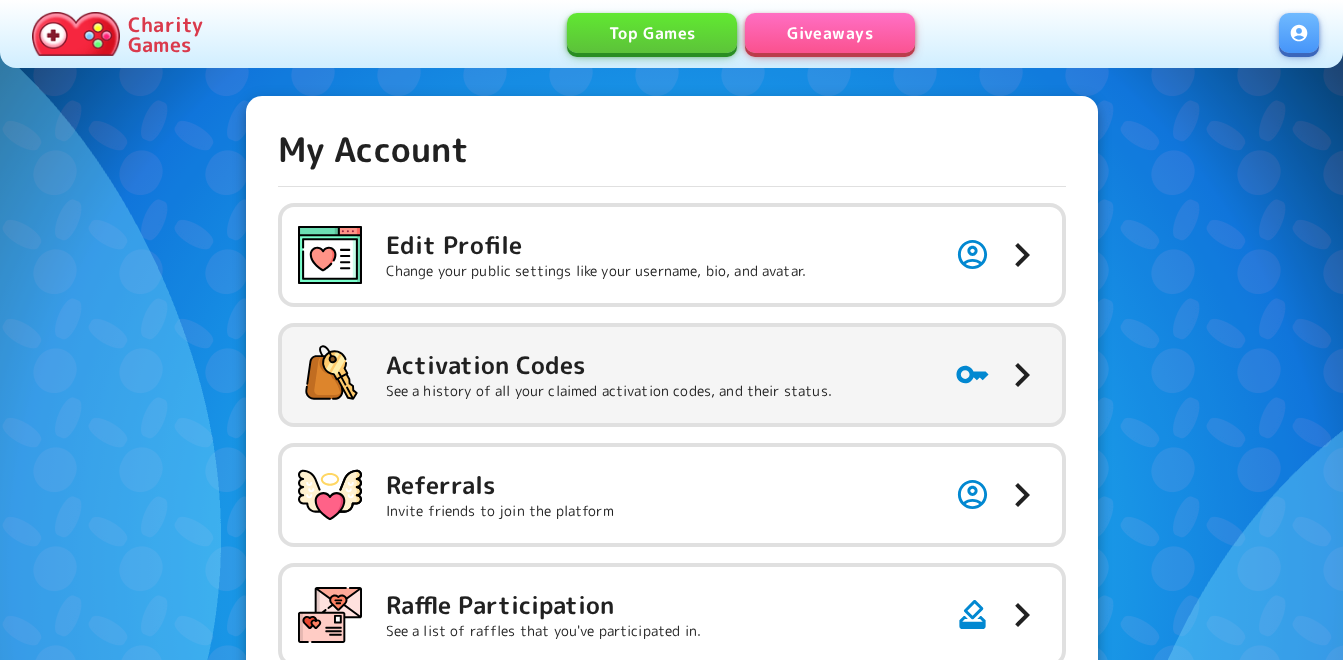 click on "Activation Codes" at bounding box center [609, 365] 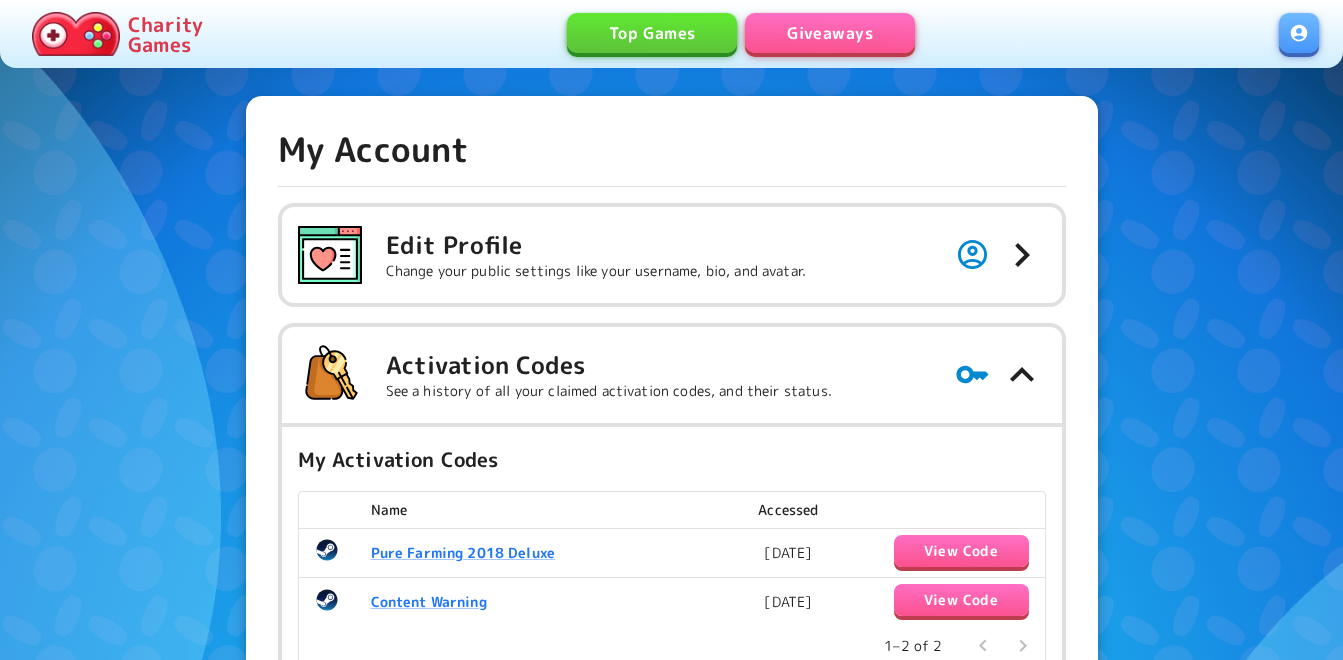click on "Giveaways" at bounding box center (830, 33) 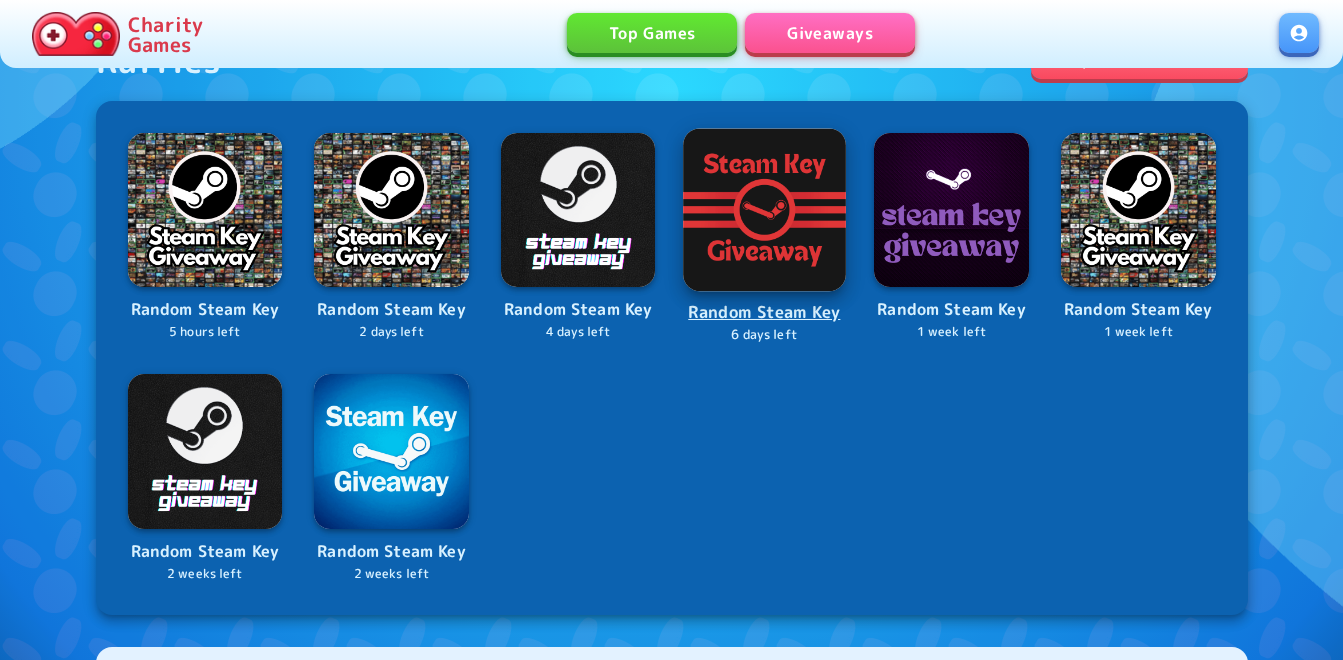 scroll, scrollTop: 900, scrollLeft: 0, axis: vertical 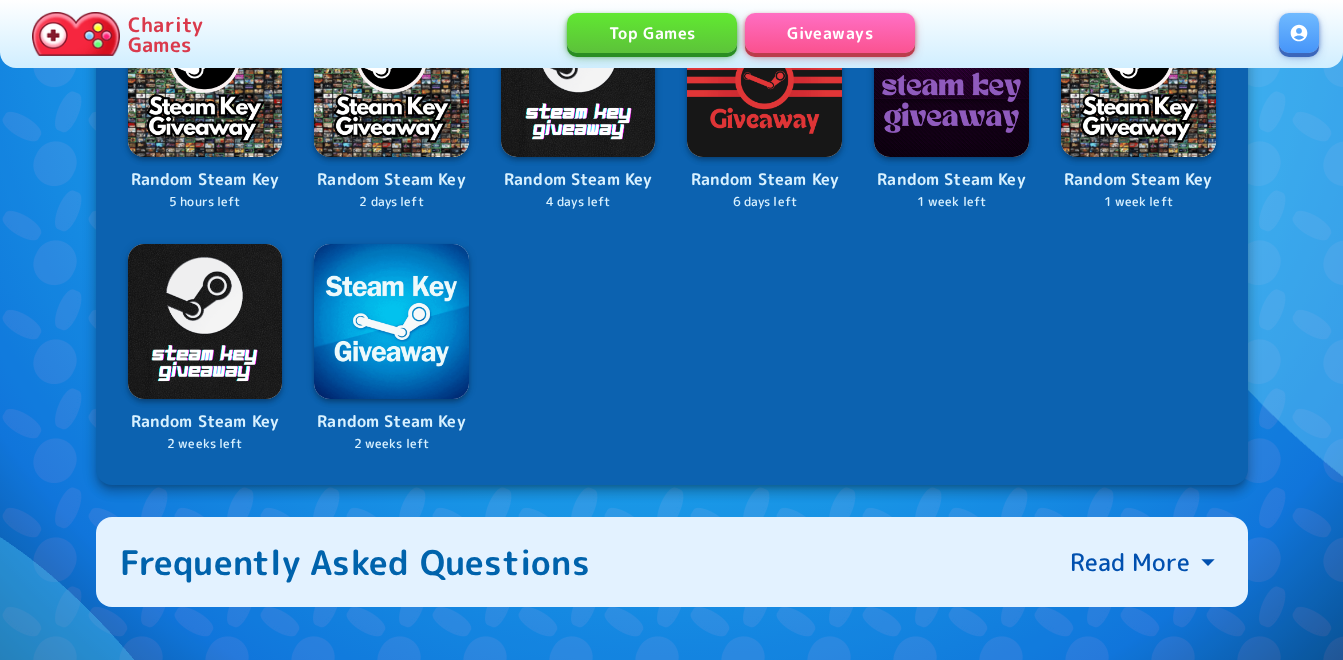 click at bounding box center [1299, 33] 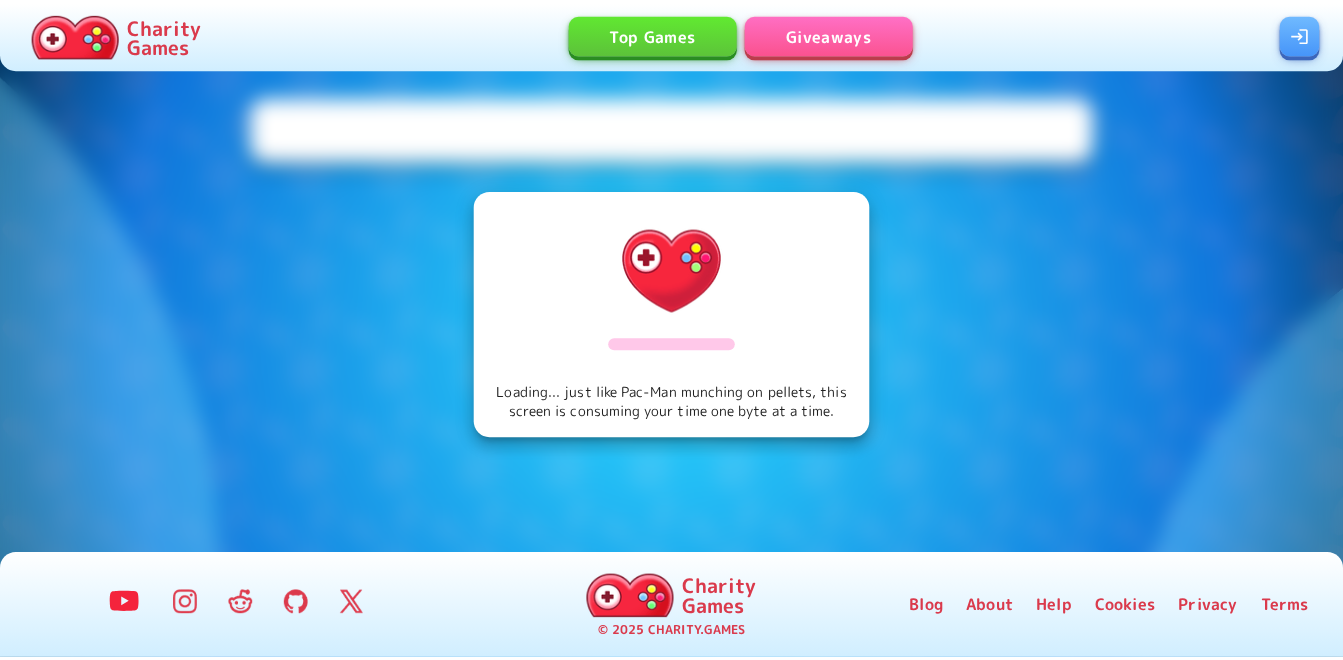scroll, scrollTop: 0, scrollLeft: 0, axis: both 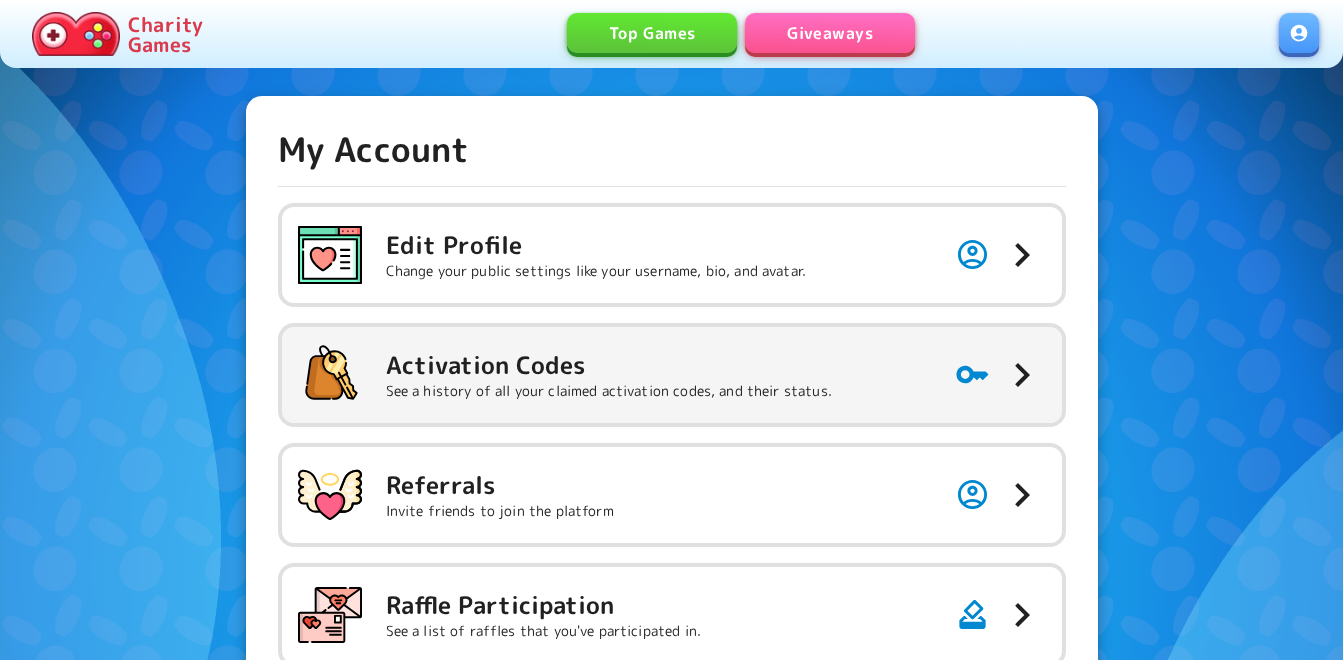 click on "Activation Codes See a history of all your claimed activation codes, and their status." at bounding box center (672, 375) 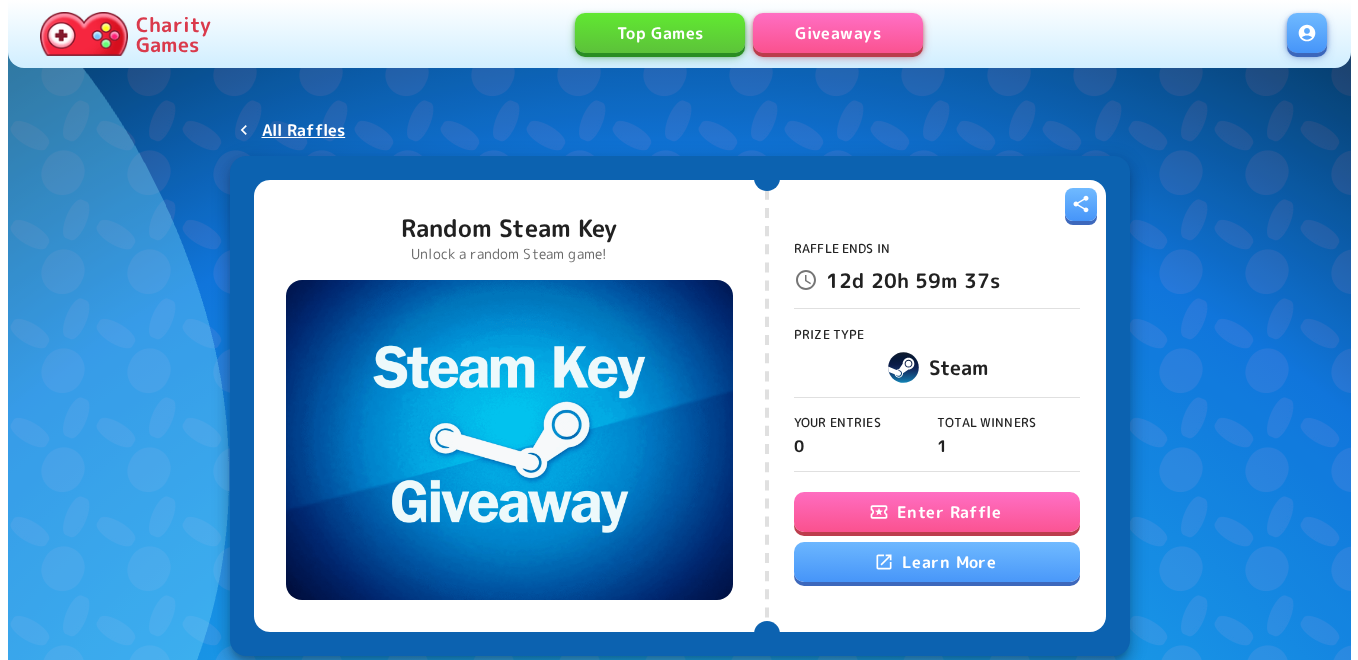 scroll, scrollTop: 0, scrollLeft: 0, axis: both 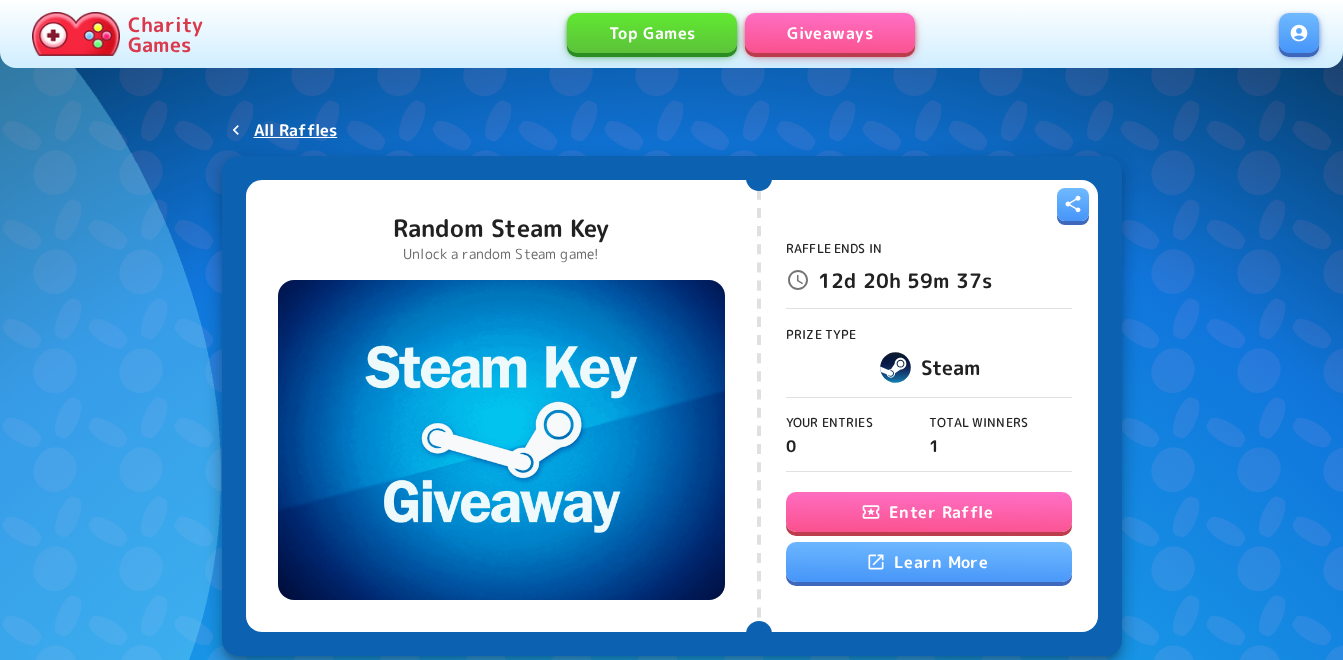click 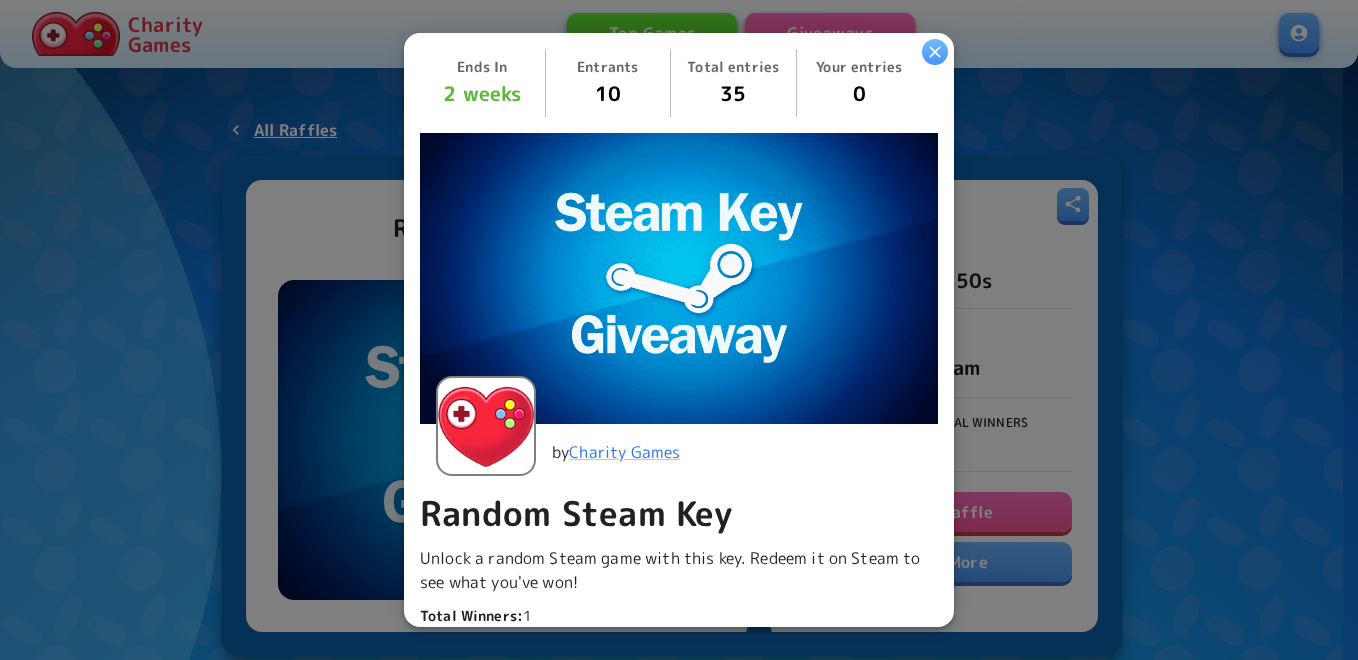 scroll, scrollTop: 400, scrollLeft: 0, axis: vertical 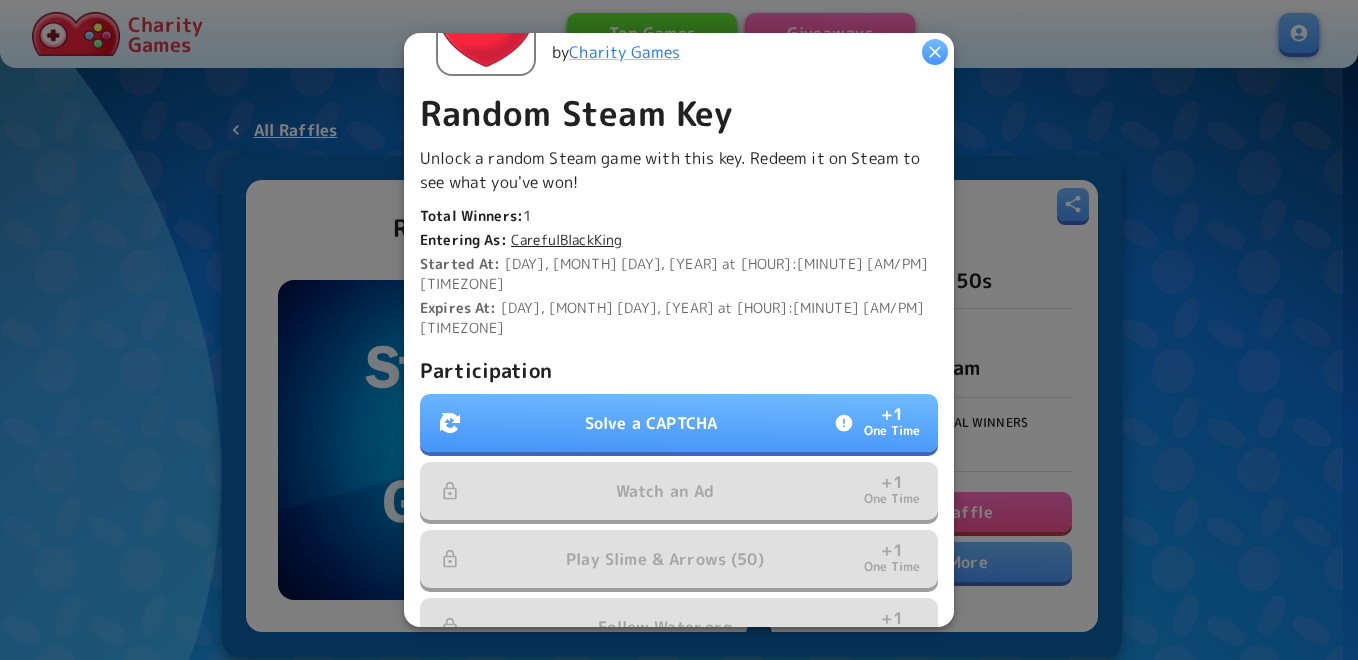 click on "Solve a CAPTCHA + 1 One Time" at bounding box center [679, 423] 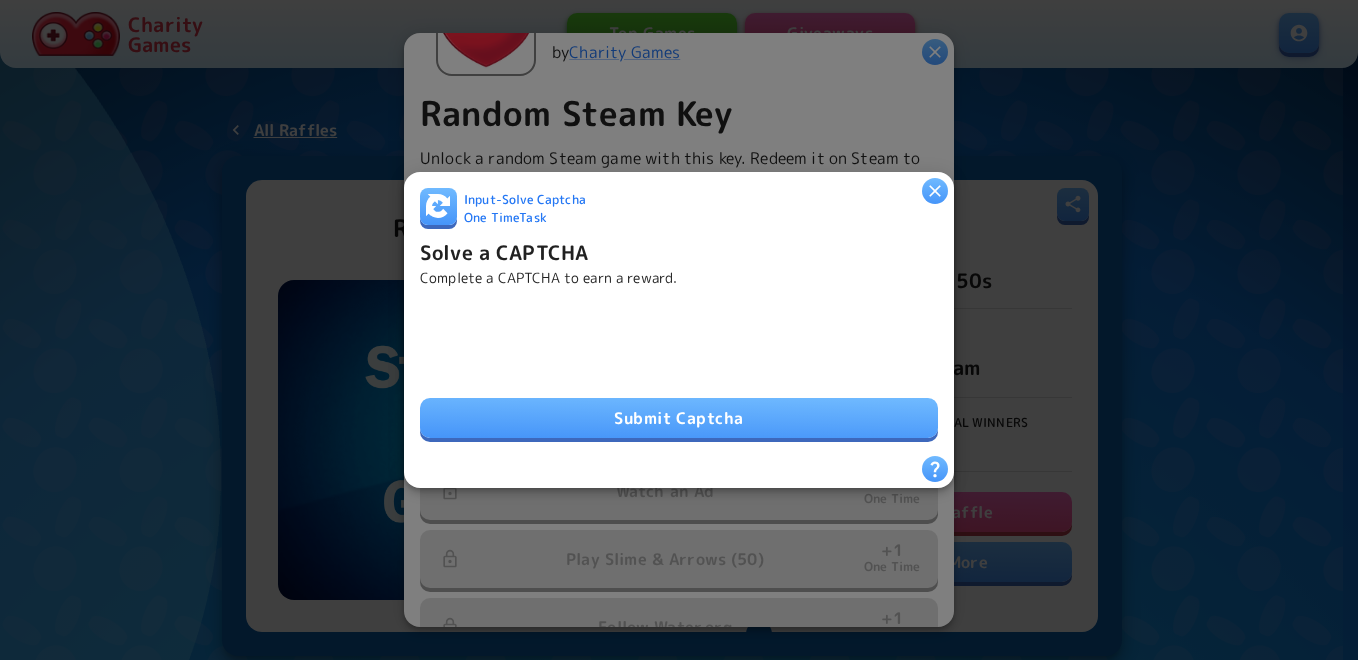 click on "Submit Captcha" at bounding box center (679, 418) 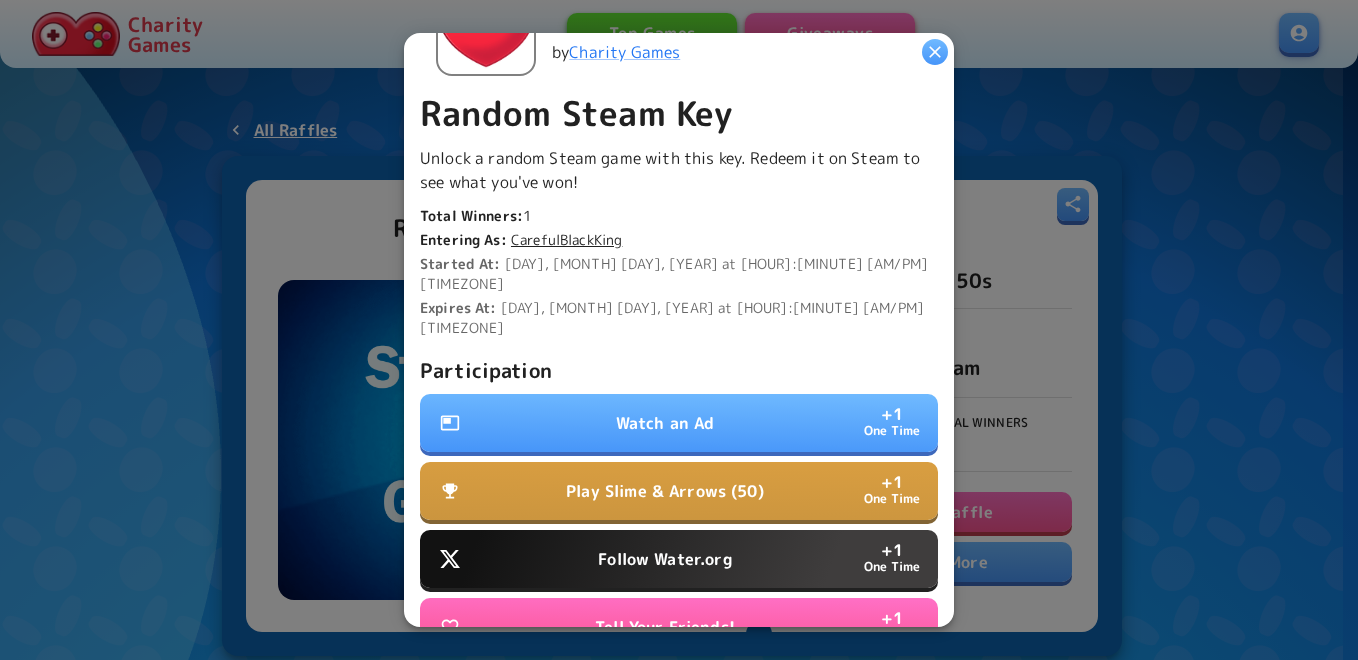 click on "Watch an Ad" at bounding box center [665, 423] 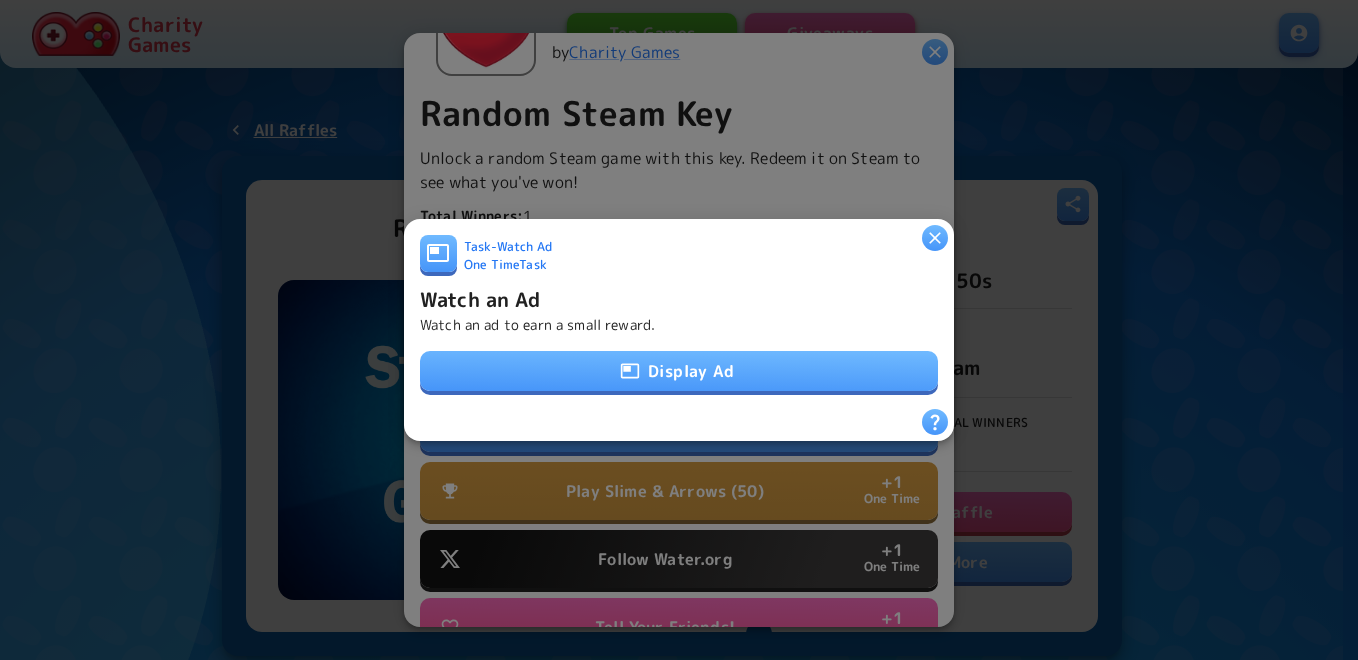 click on "Display Ad" at bounding box center [679, 371] 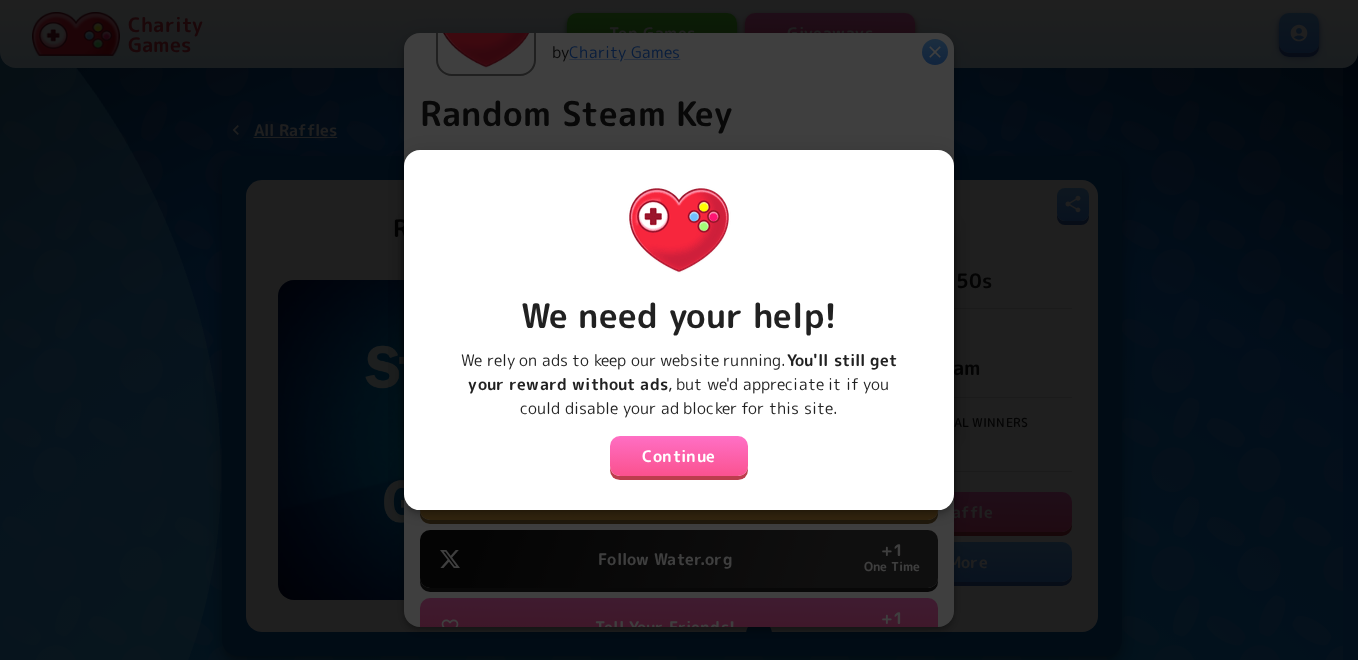 click on "Continue" at bounding box center [679, 456] 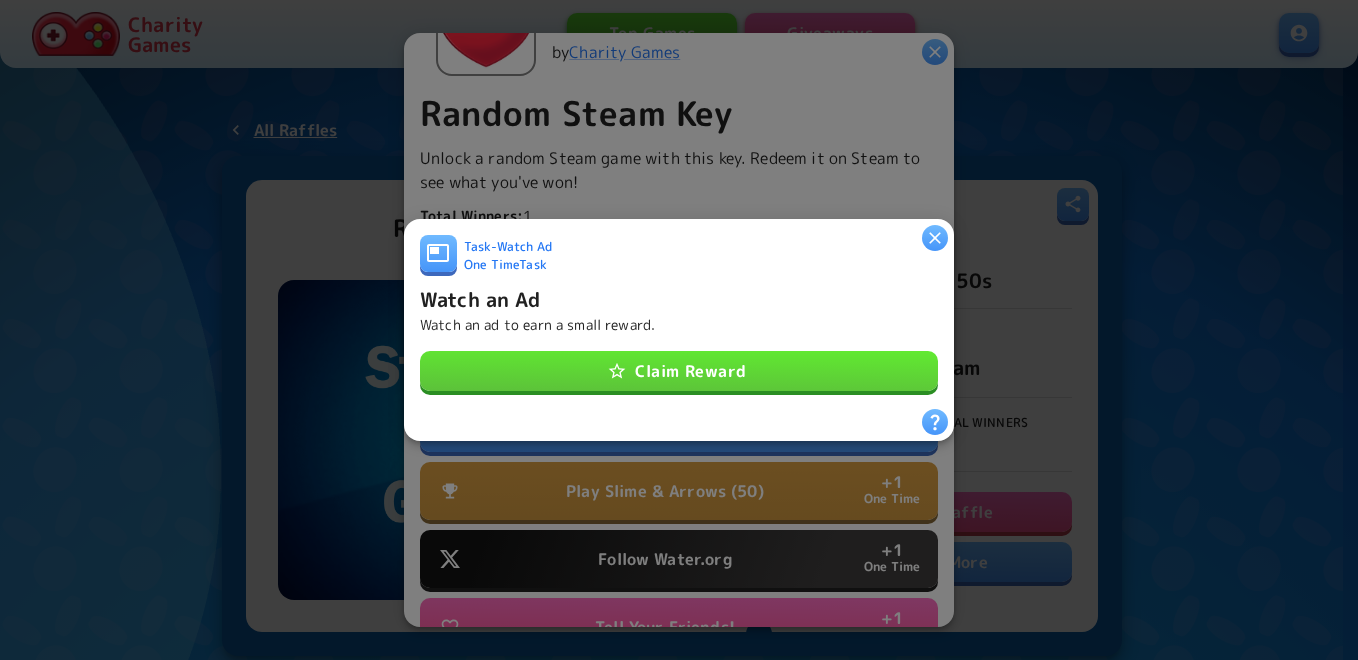 click on "Claim Reward" at bounding box center (679, 371) 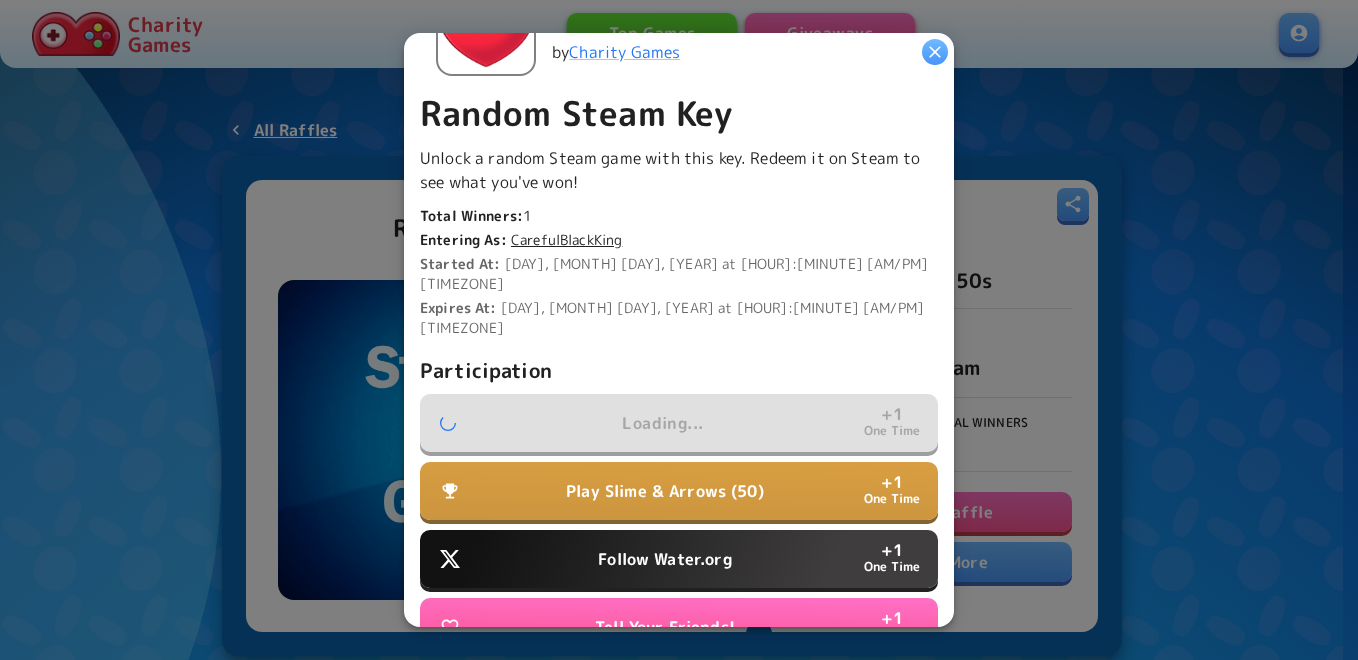 click on "Follow Water.org" at bounding box center [664, 559] 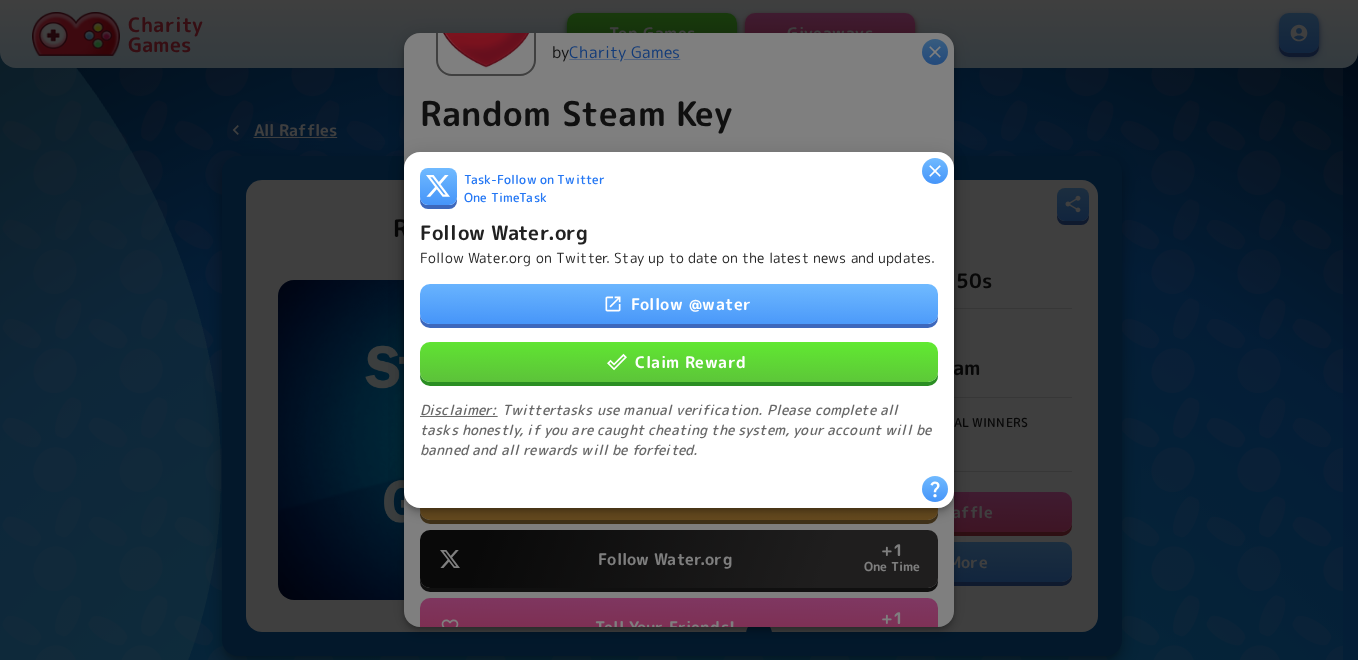 click on "Claim Reward" at bounding box center (679, 362) 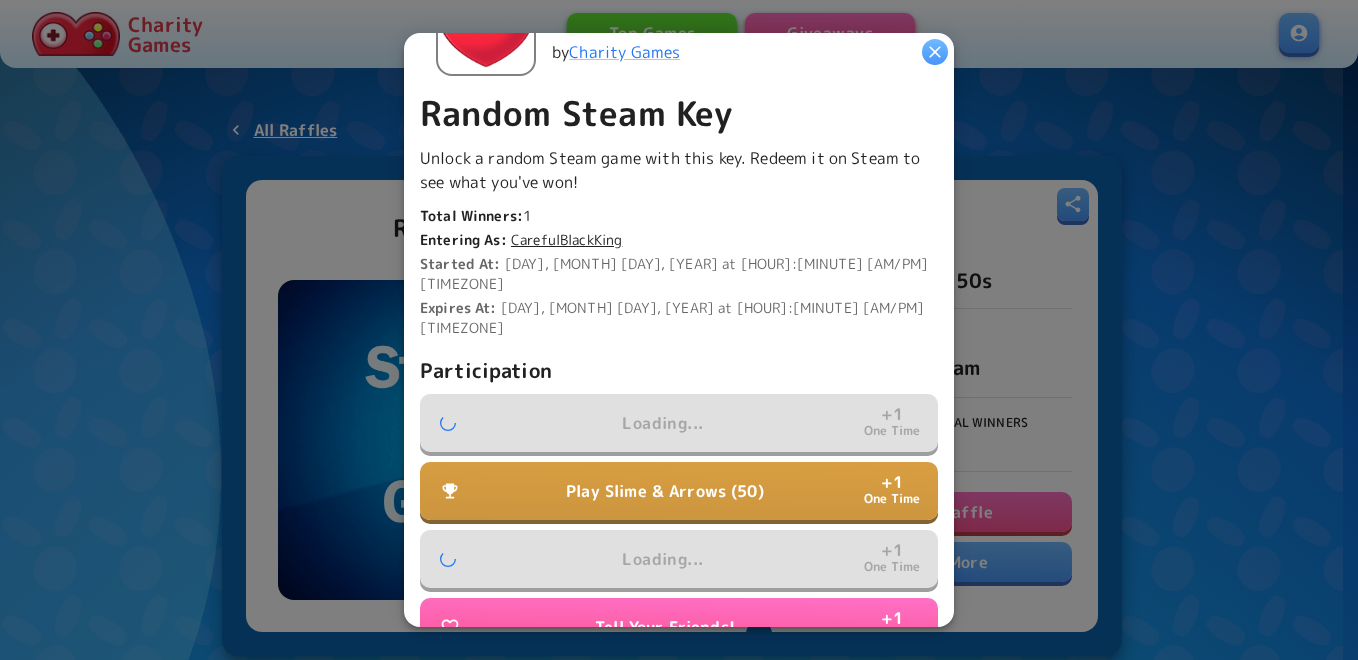 click on "Play Slime & Arrows (50)" at bounding box center (665, 491) 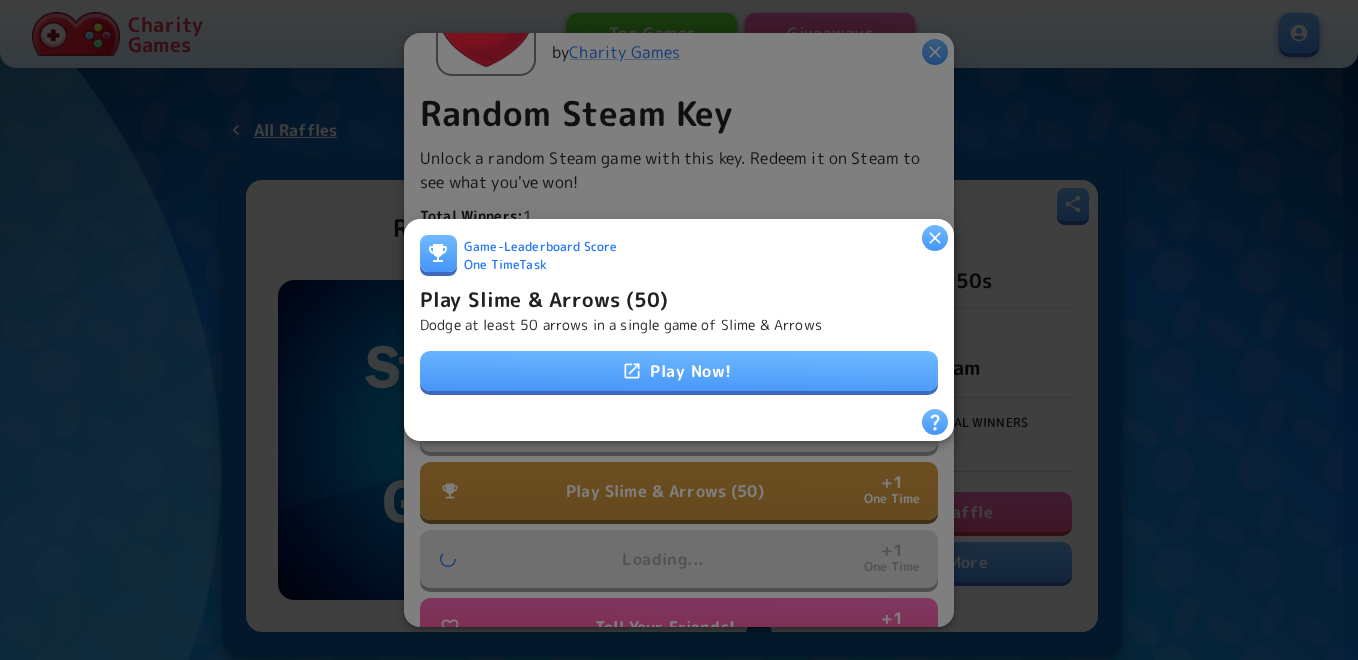 click on "Play Now!" at bounding box center (679, 371) 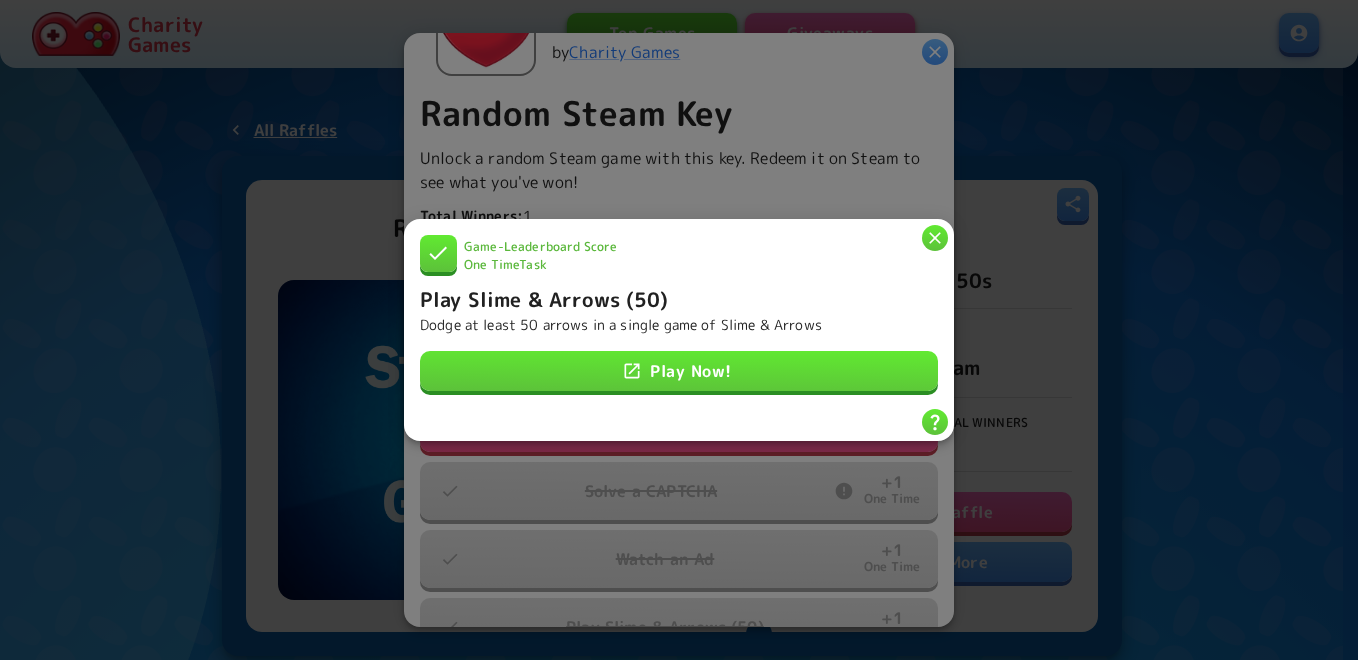 click on "Play Slime & Arrows (50)" at bounding box center [544, 299] 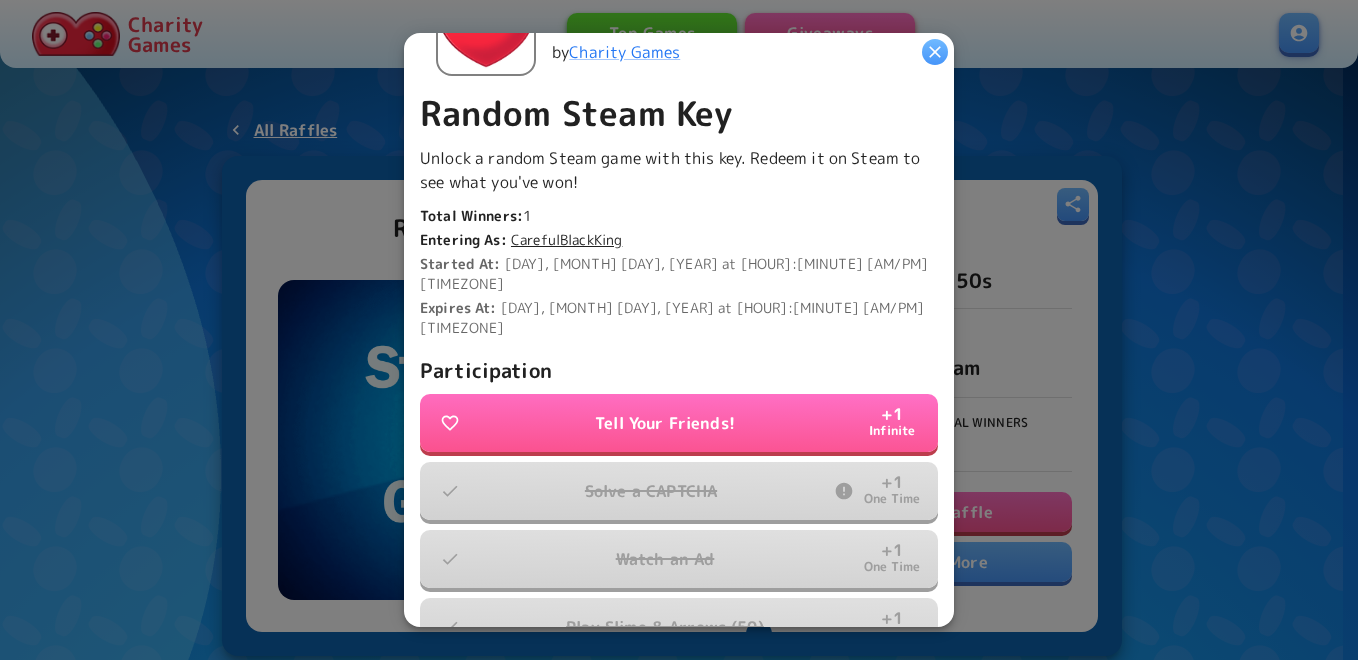 click 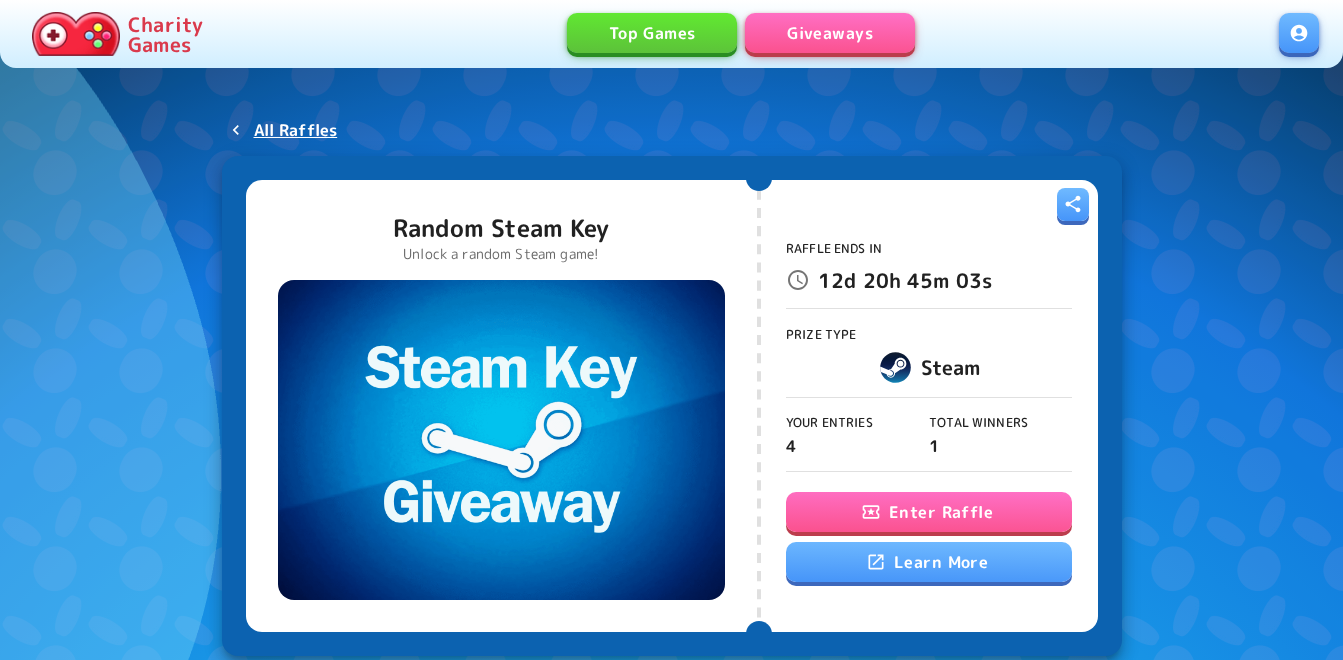 click on "Enter Raffle" at bounding box center (929, 512) 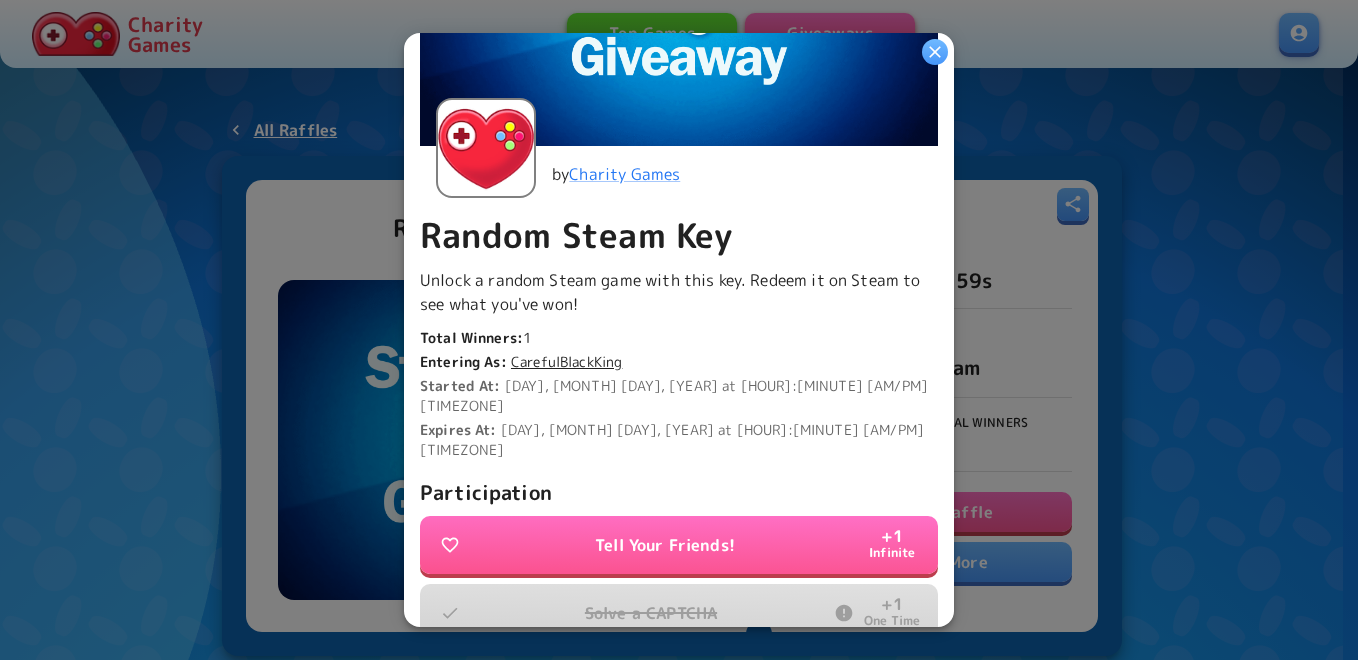 scroll, scrollTop: 300, scrollLeft: 0, axis: vertical 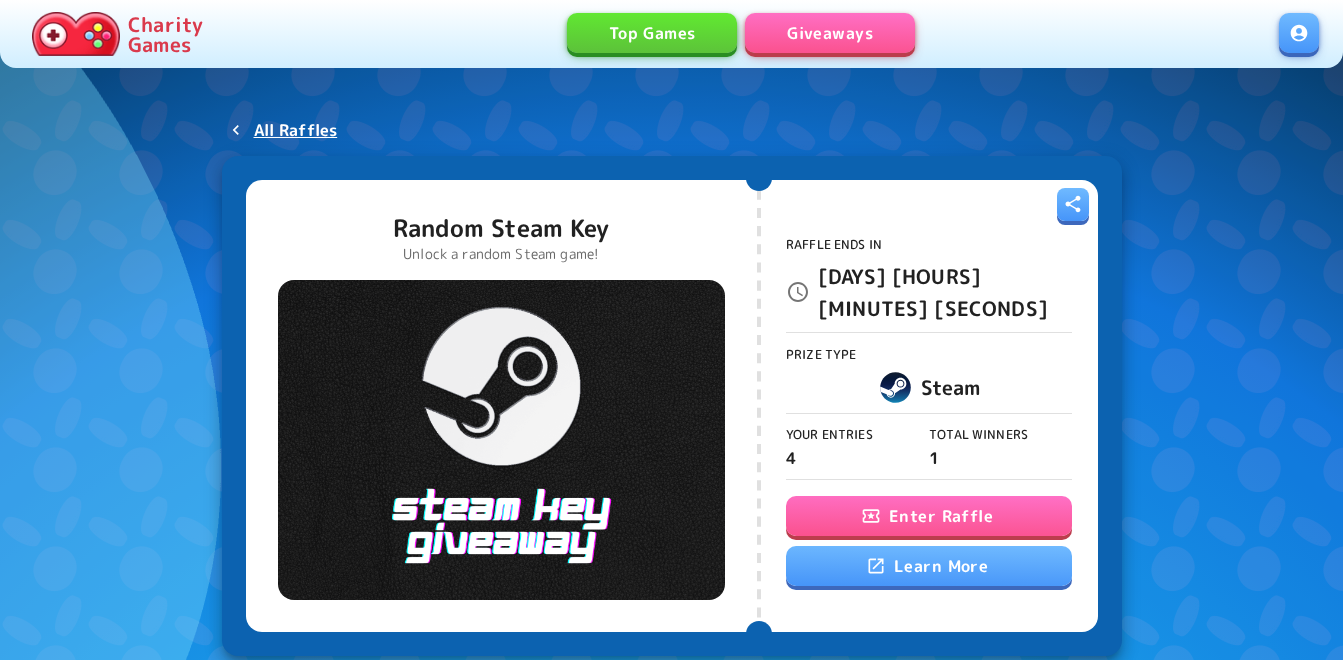 click on "Enter Raffle" at bounding box center (929, 516) 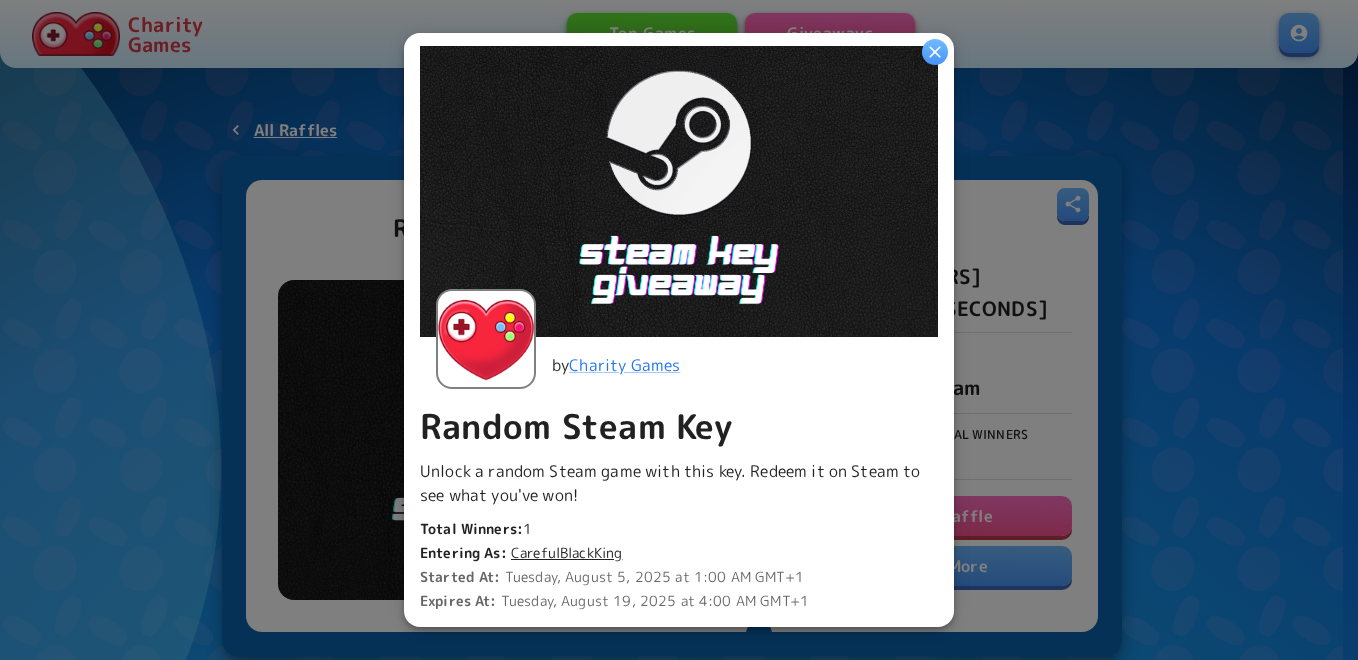 scroll, scrollTop: 500, scrollLeft: 0, axis: vertical 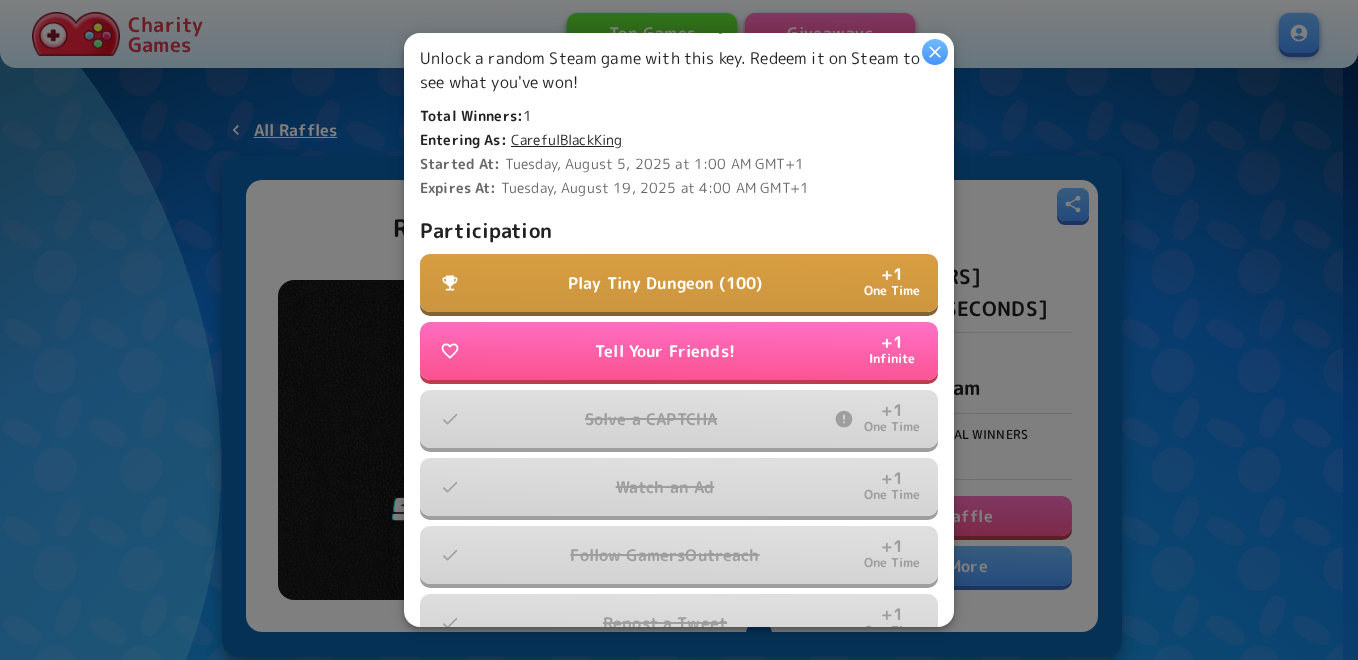 click on "Play Tiny Dungeon (100)" at bounding box center [665, 283] 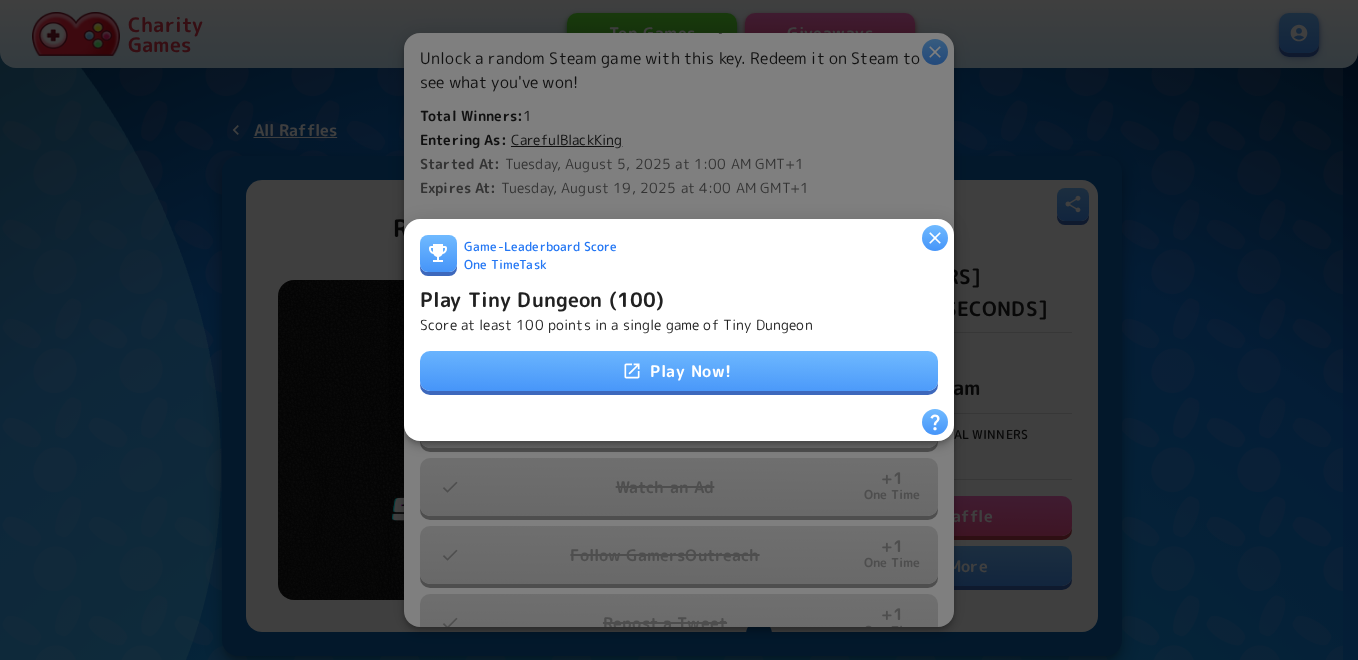click on "Play Now!" at bounding box center [679, 371] 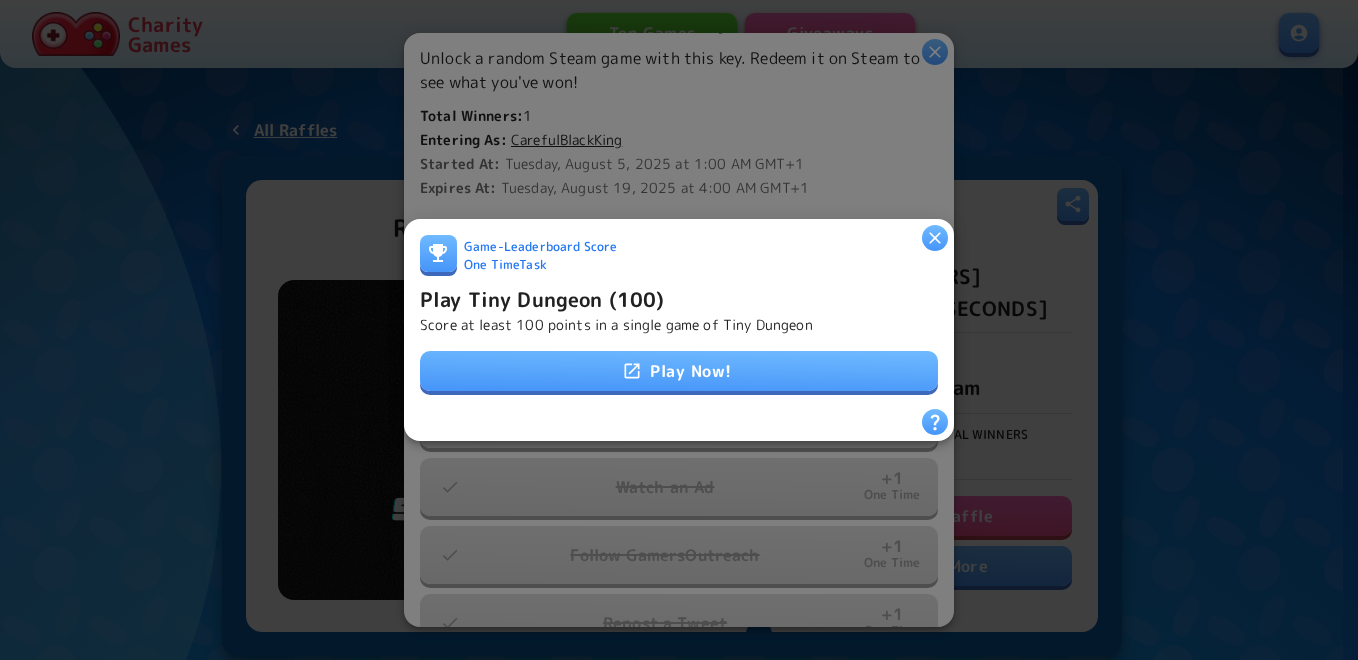 click on "Play Tiny Dungeon (100)" at bounding box center (542, 299) 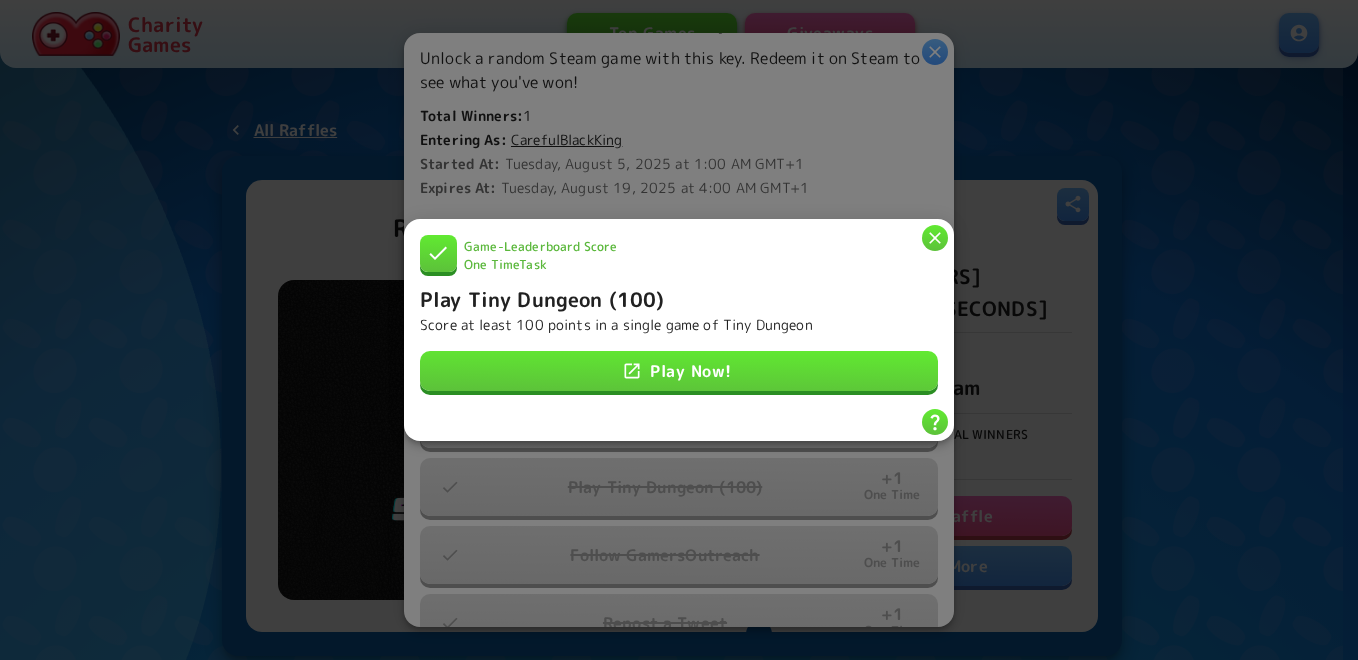 click 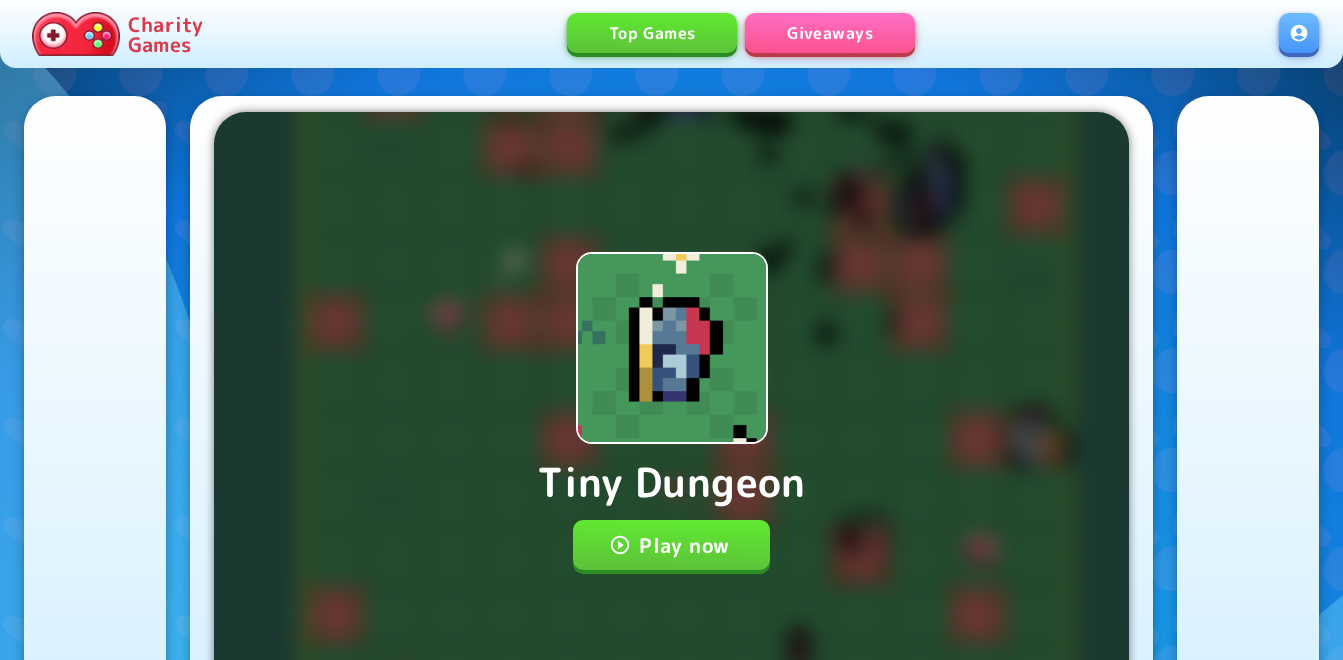 scroll, scrollTop: 0, scrollLeft: 0, axis: both 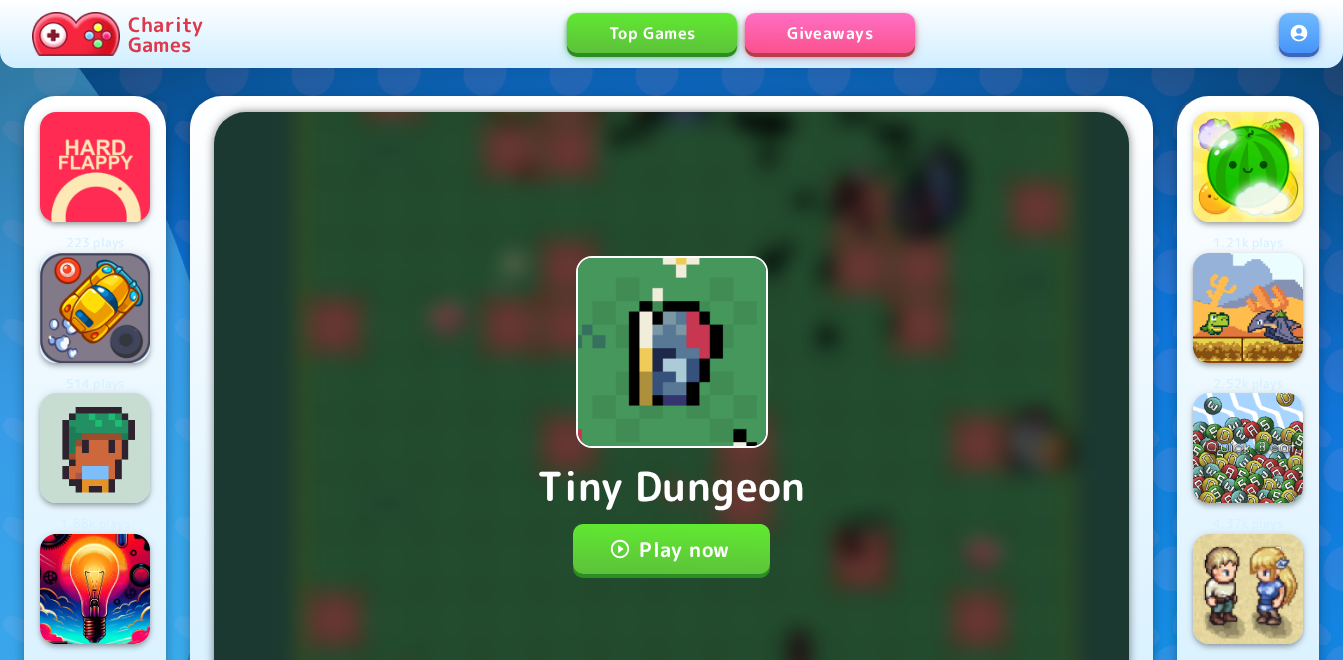 click on "Play now" at bounding box center (671, 549) 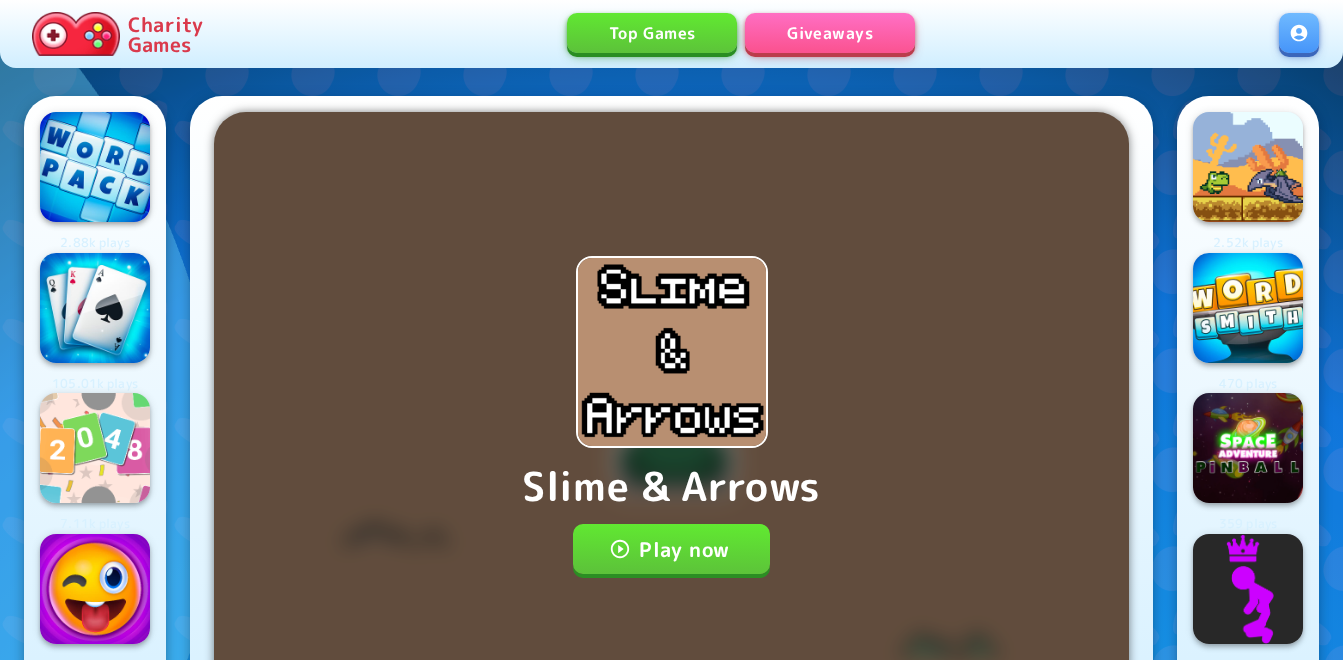 scroll, scrollTop: 0, scrollLeft: 0, axis: both 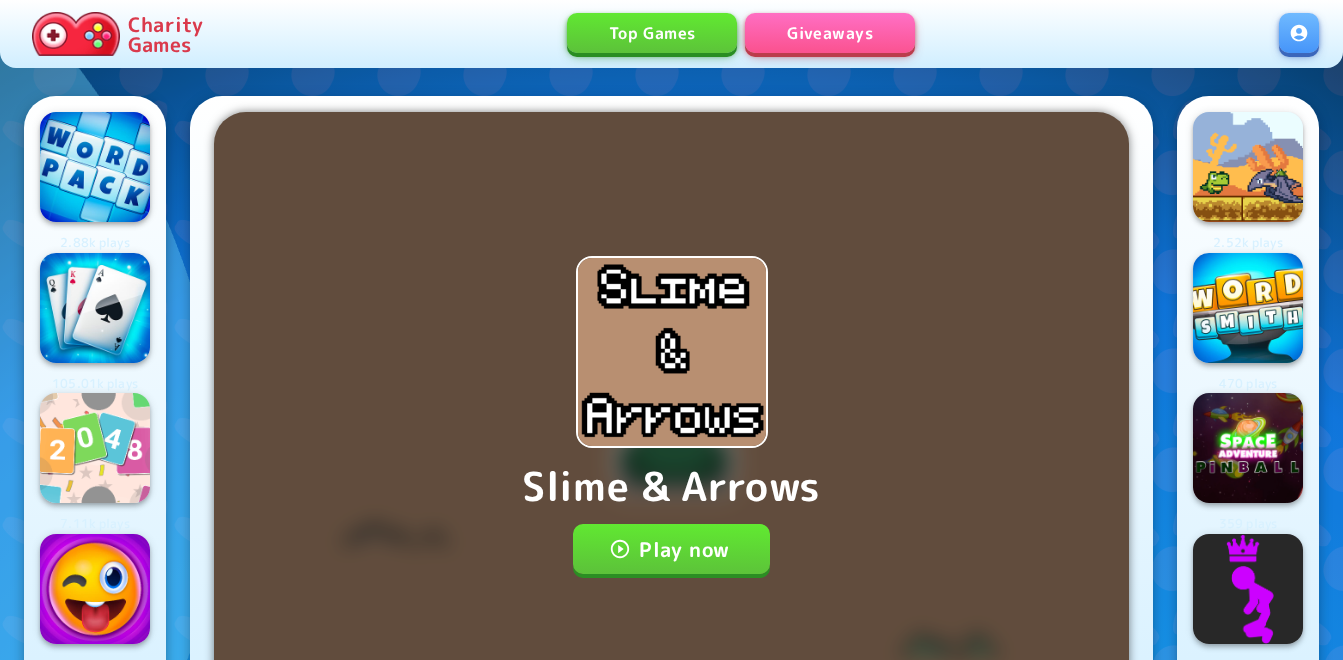 click on "Play now" at bounding box center (671, 549) 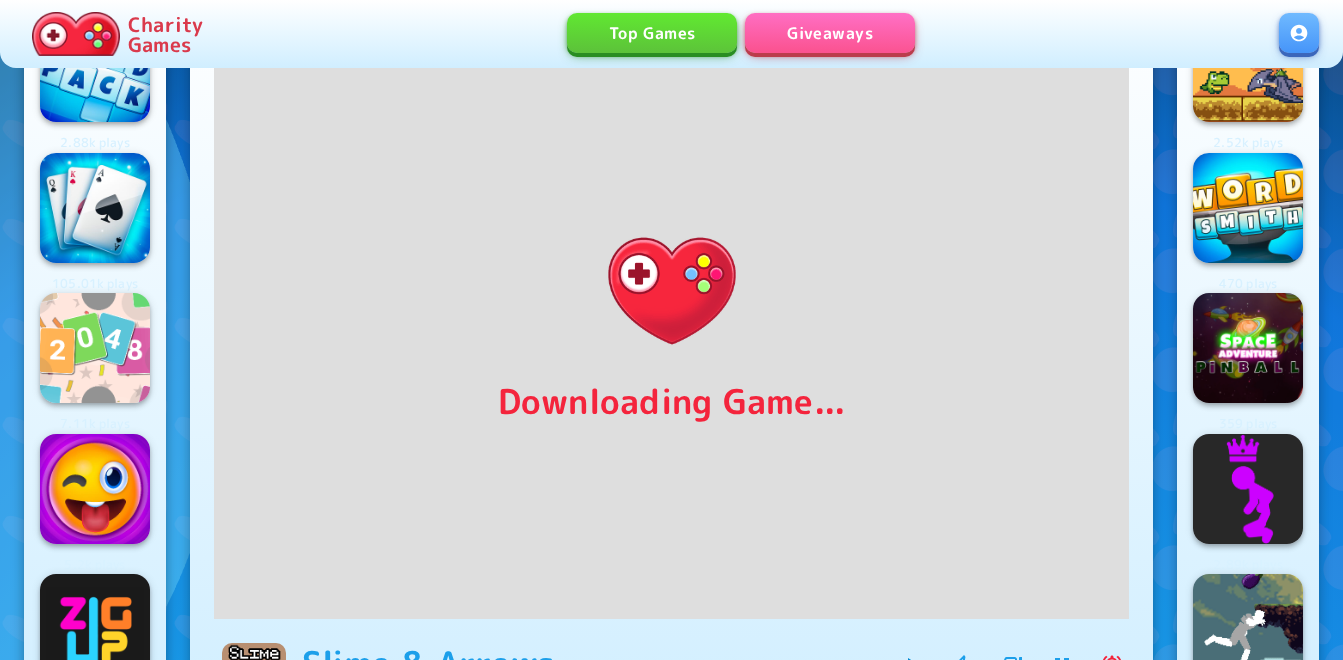 scroll, scrollTop: 0, scrollLeft: 0, axis: both 